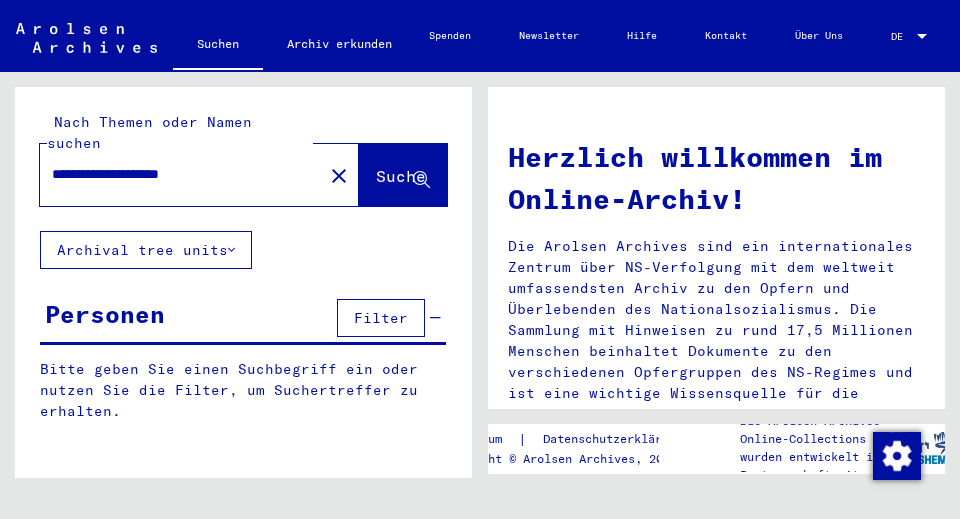 scroll, scrollTop: 0, scrollLeft: 0, axis: both 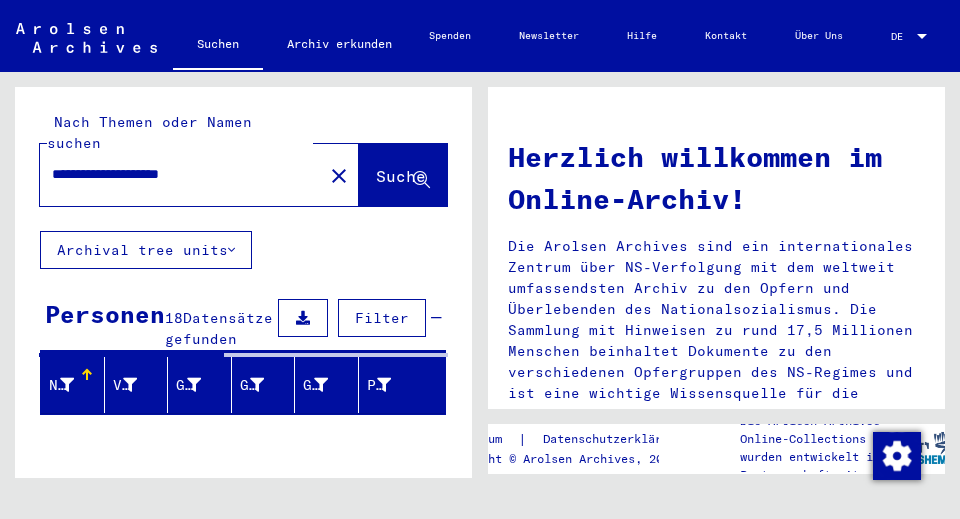 drag, startPoint x: 237, startPoint y: 158, endPoint x: 39, endPoint y: 185, distance: 199.83243 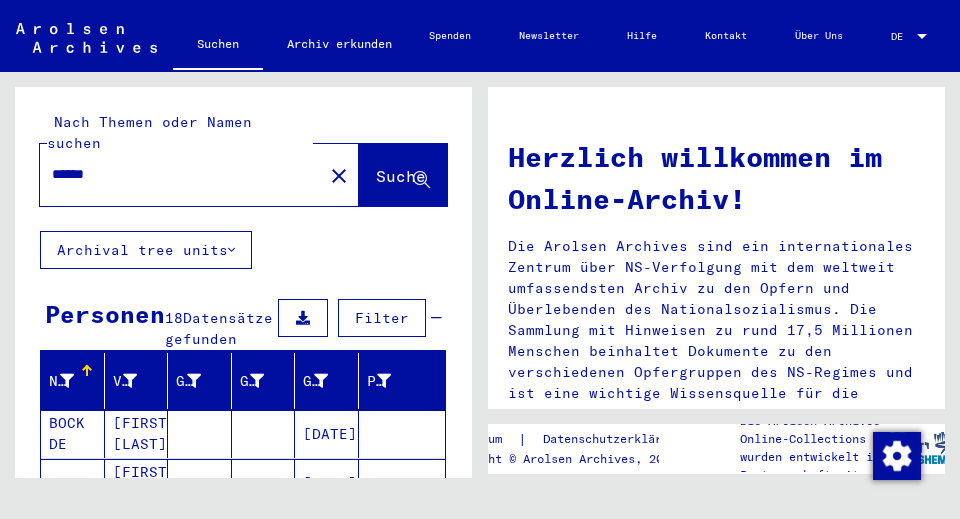 type on "******" 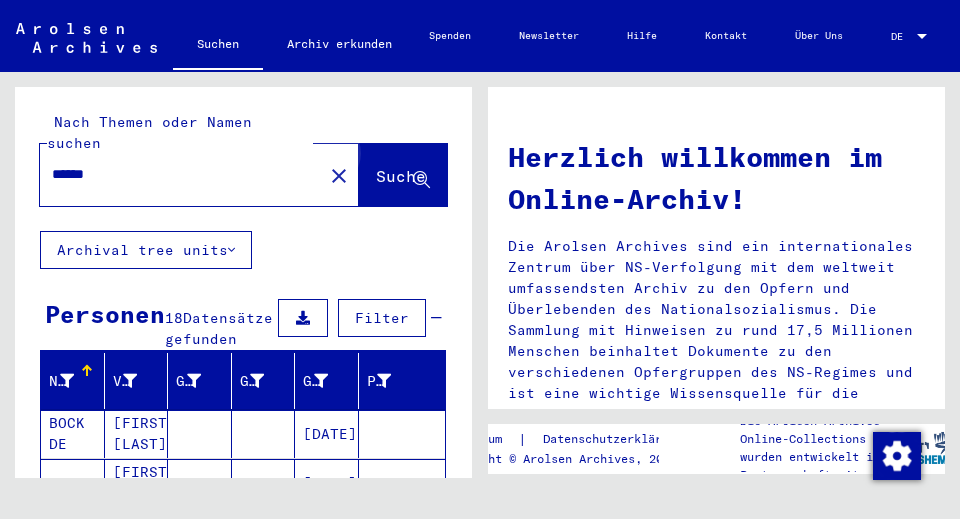 click on "Suche" 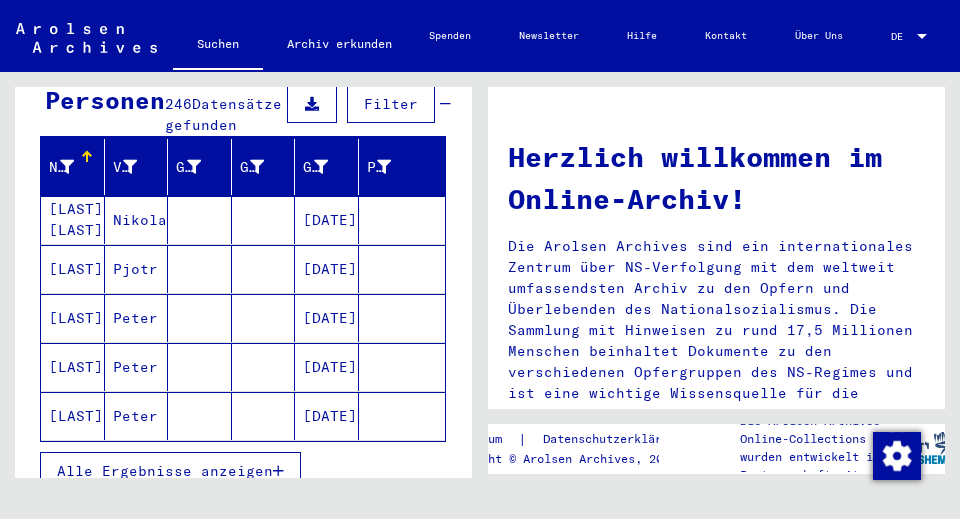 scroll, scrollTop: 350, scrollLeft: 0, axis: vertical 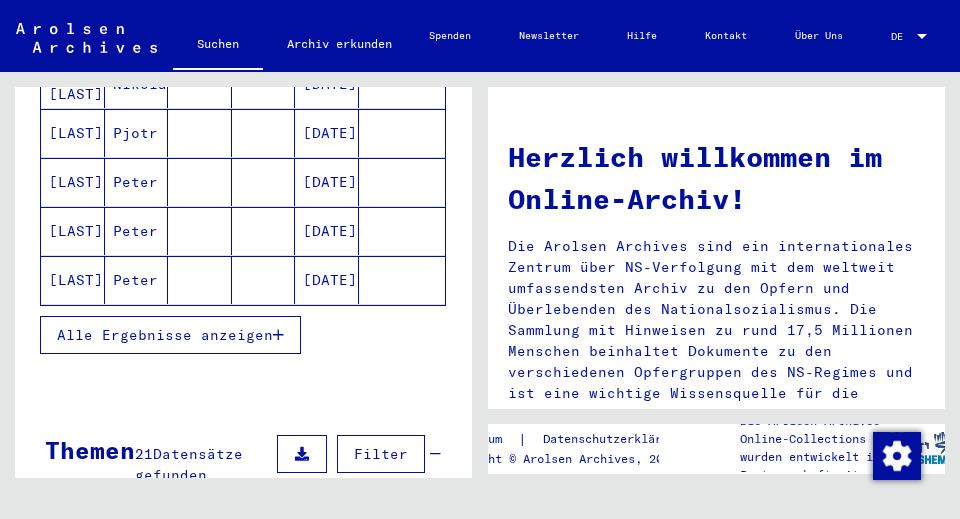 click on "Alle Ergebnisse anzeigen" at bounding box center [165, 335] 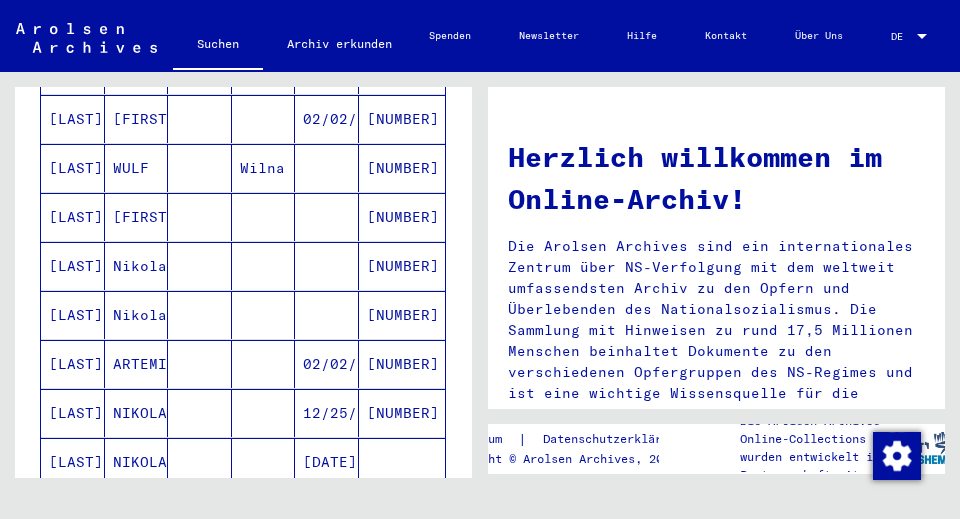 scroll, scrollTop: 1200, scrollLeft: 0, axis: vertical 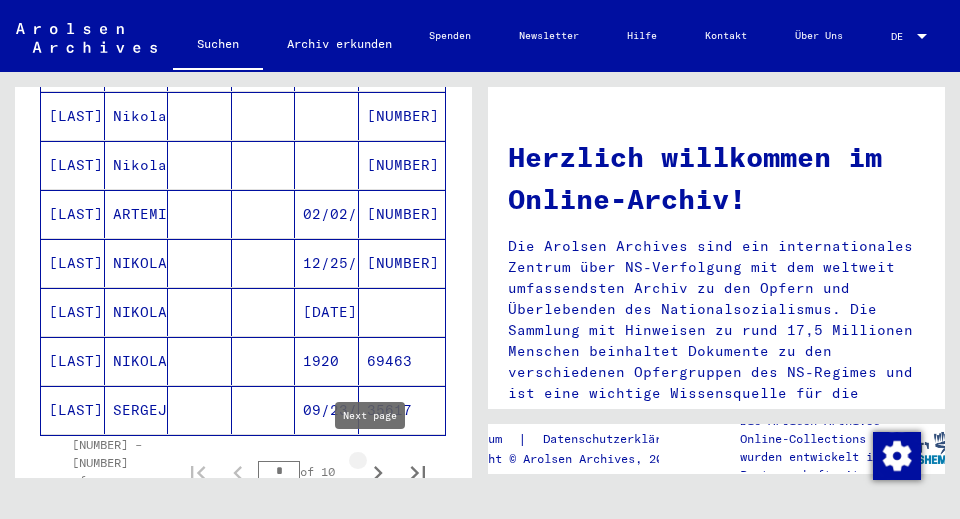 click 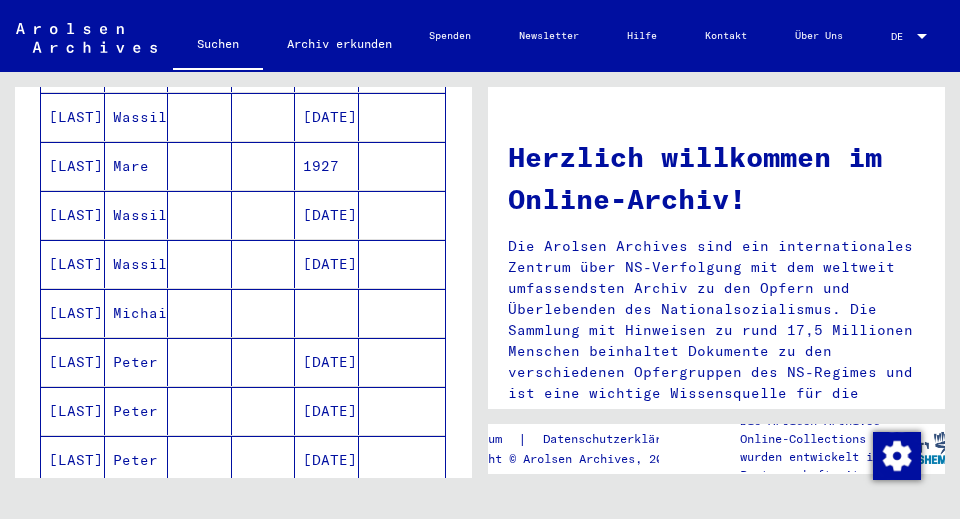 click on "[DATE]" at bounding box center [327, 264] 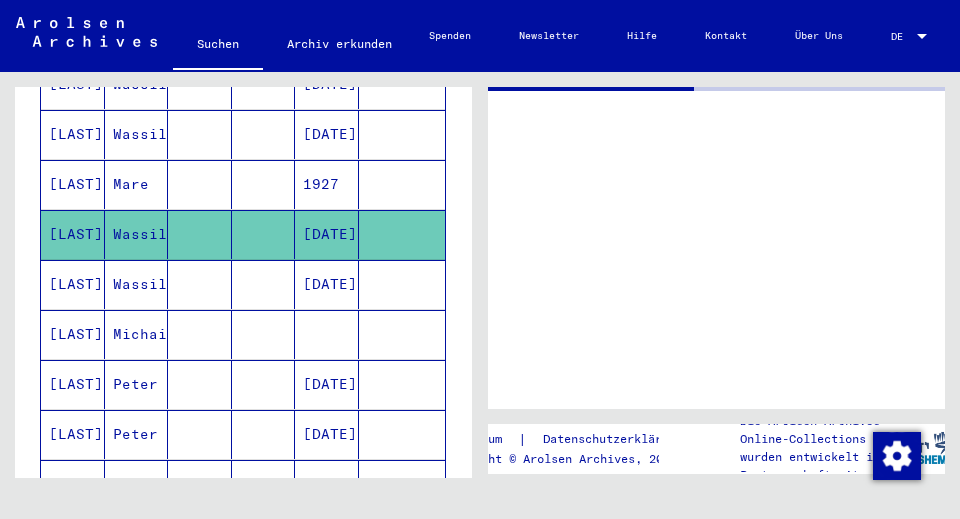 scroll, scrollTop: 1166, scrollLeft: 0, axis: vertical 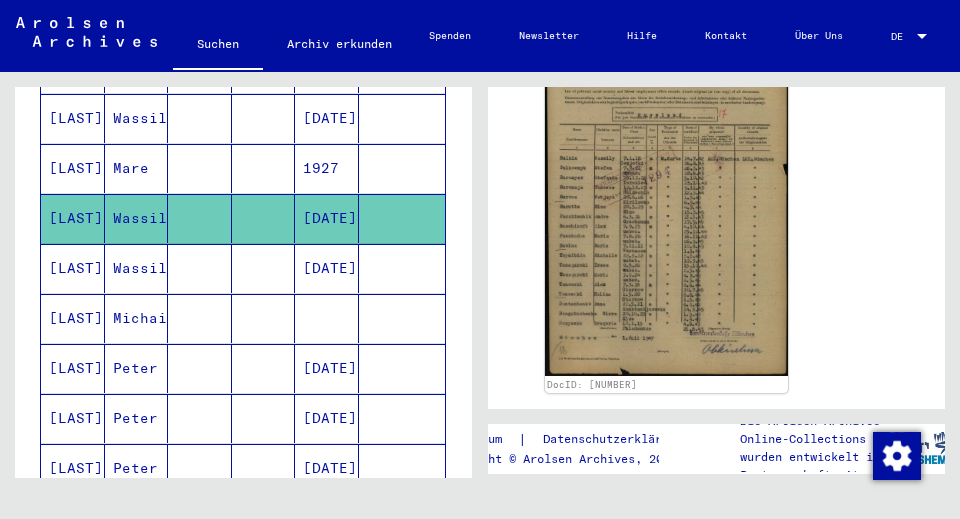 click at bounding box center [402, 318] 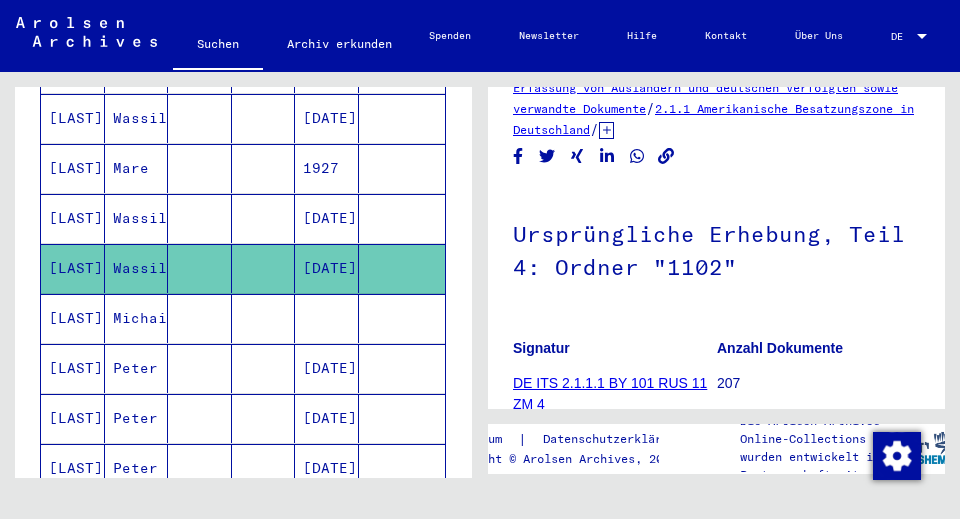 scroll, scrollTop: 200, scrollLeft: 0, axis: vertical 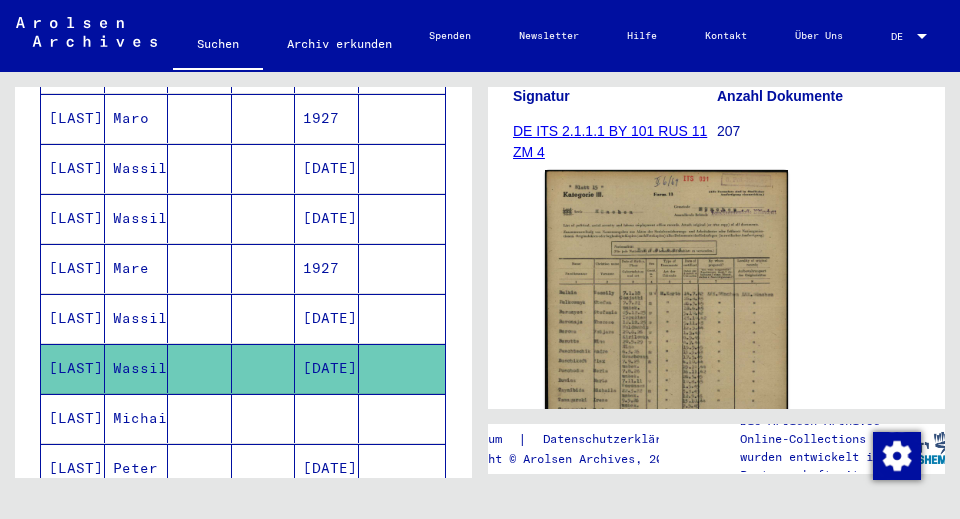 click at bounding box center (402, 268) 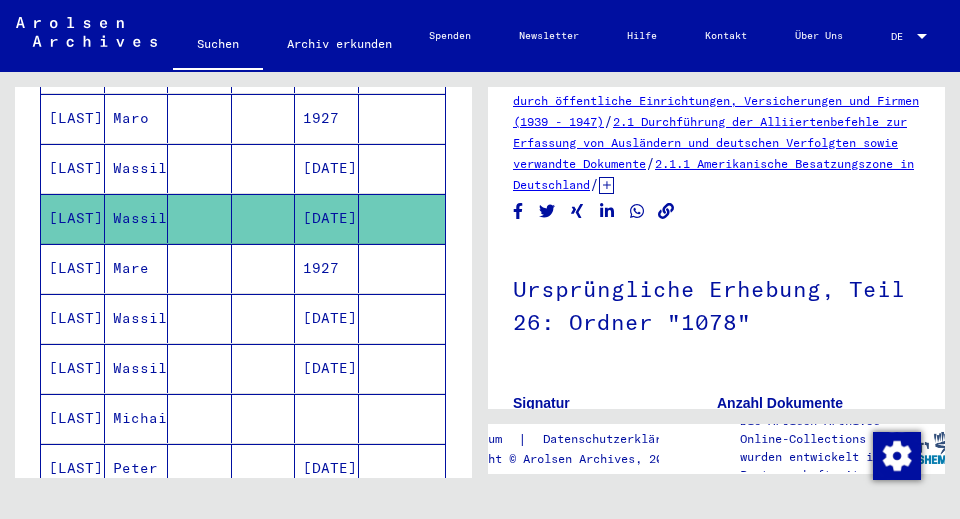 scroll, scrollTop: 0, scrollLeft: 0, axis: both 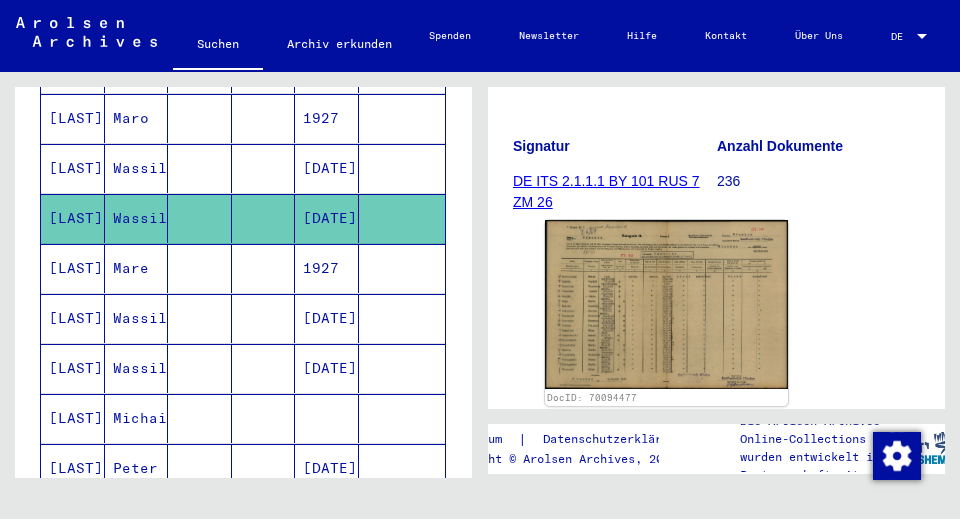 click at bounding box center [402, 218] 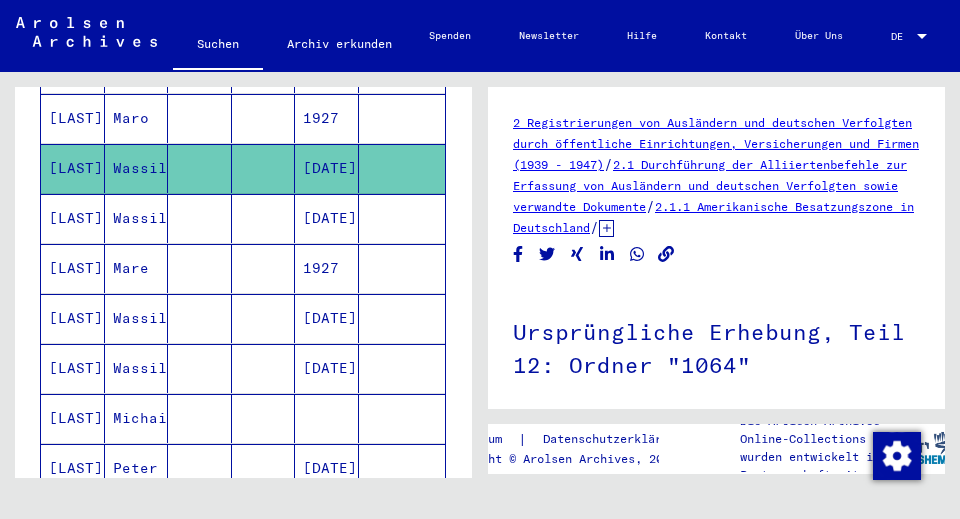 scroll, scrollTop: 0, scrollLeft: 0, axis: both 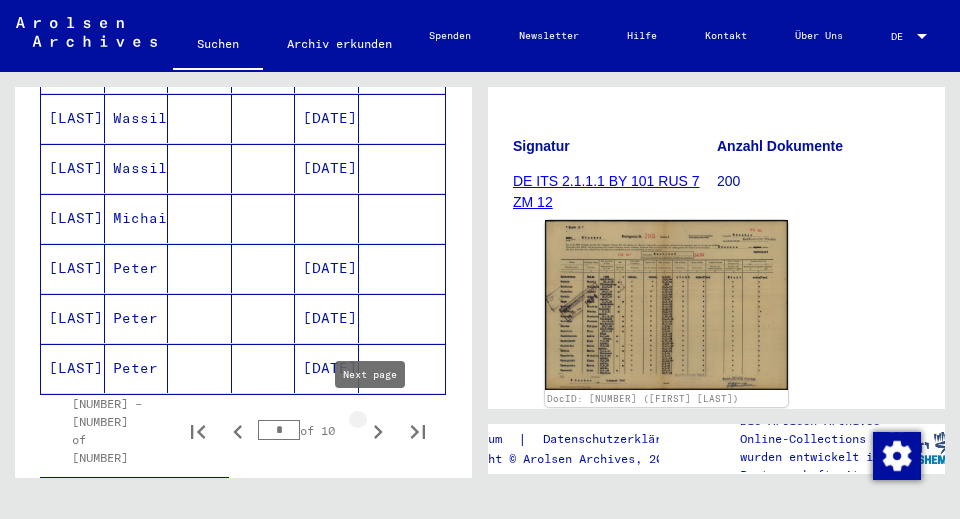 click 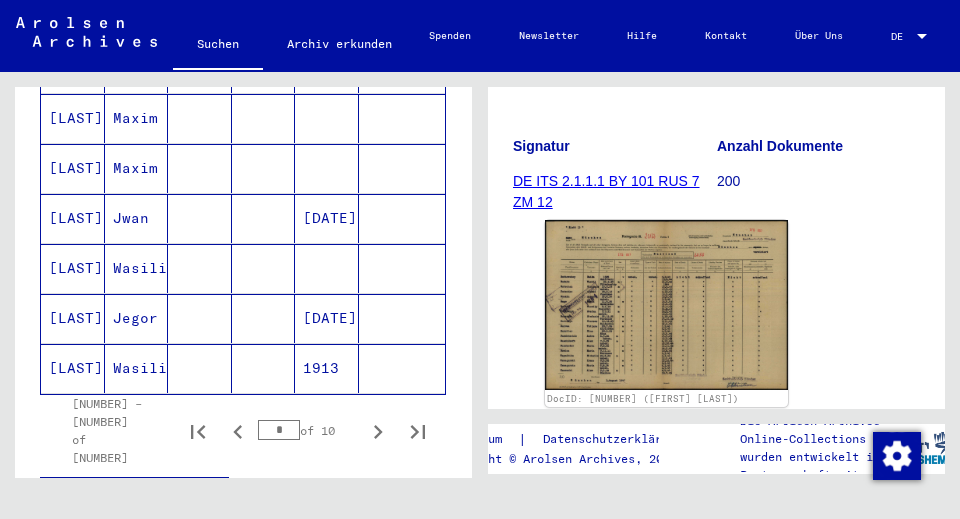 click on "1913" 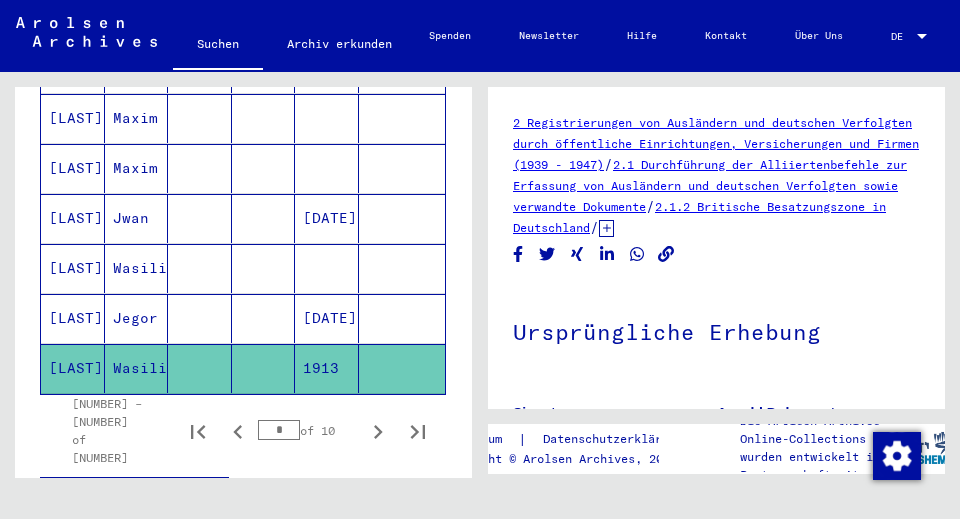 scroll, scrollTop: 0, scrollLeft: 0, axis: both 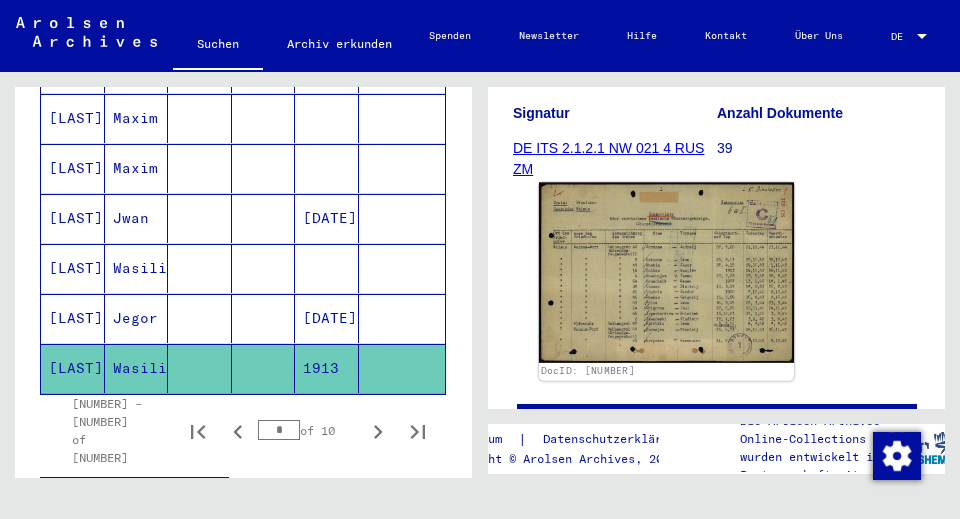 click 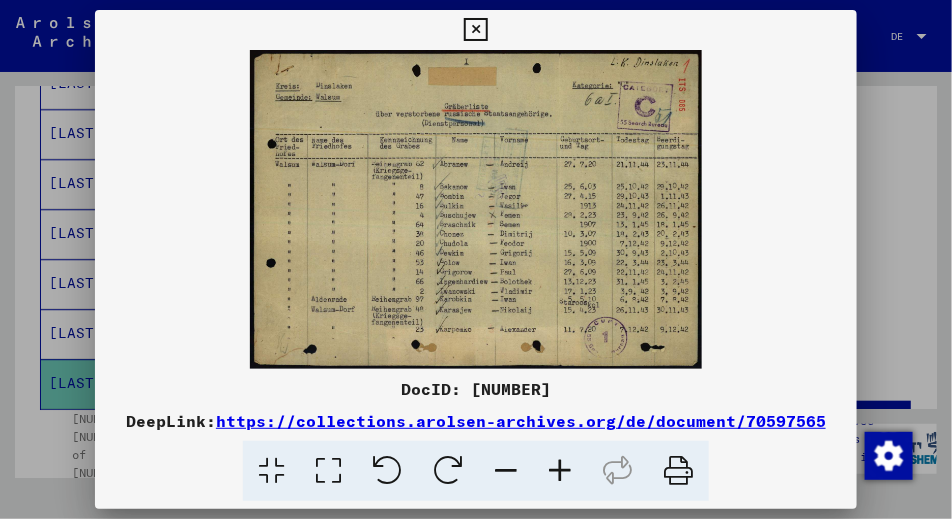 click at bounding box center (475, 30) 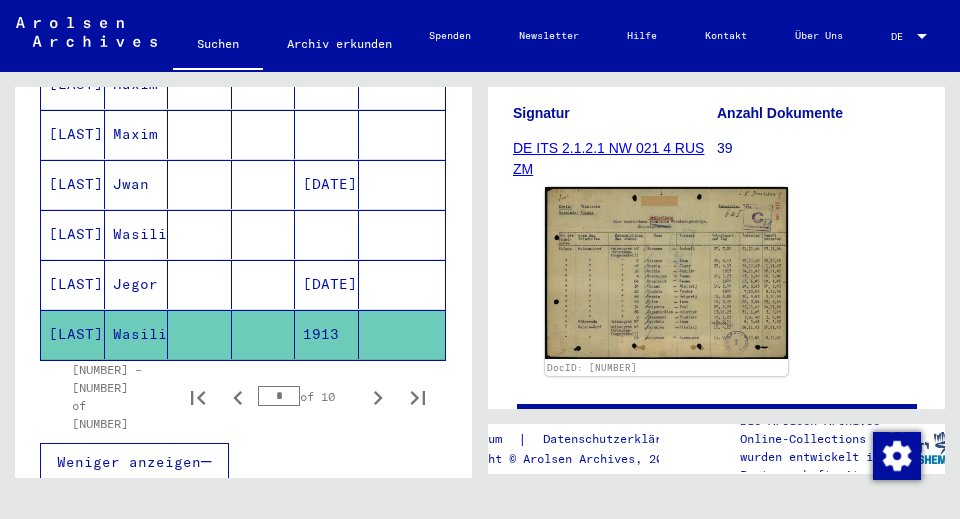 scroll, scrollTop: 1316, scrollLeft: 0, axis: vertical 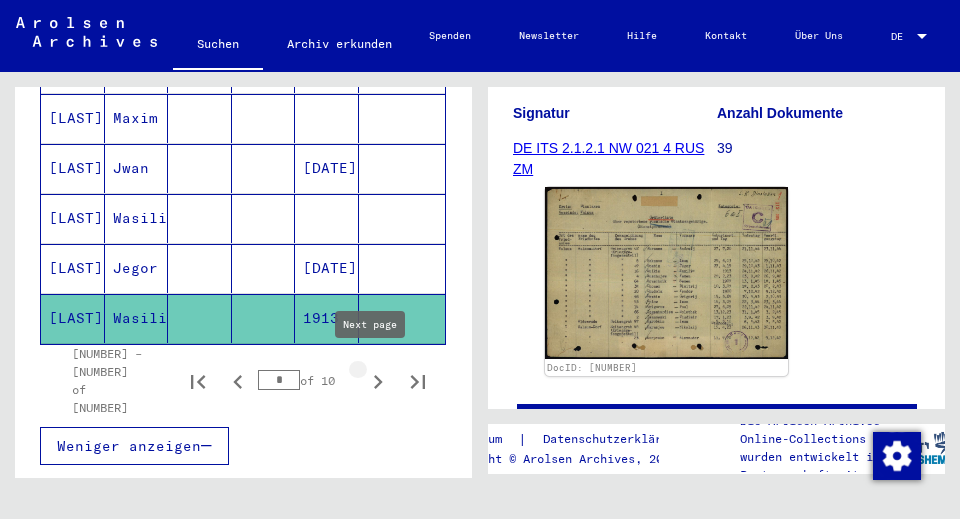 click 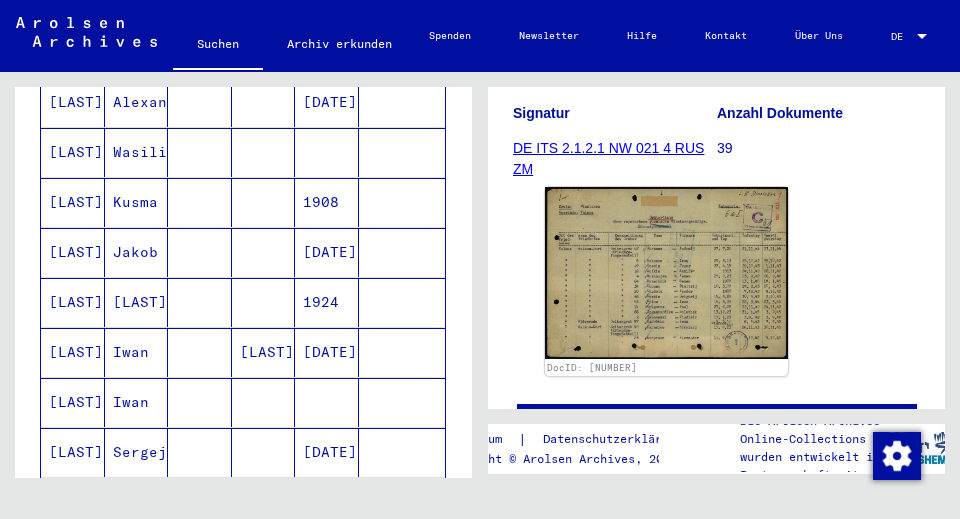 scroll, scrollTop: 616, scrollLeft: 0, axis: vertical 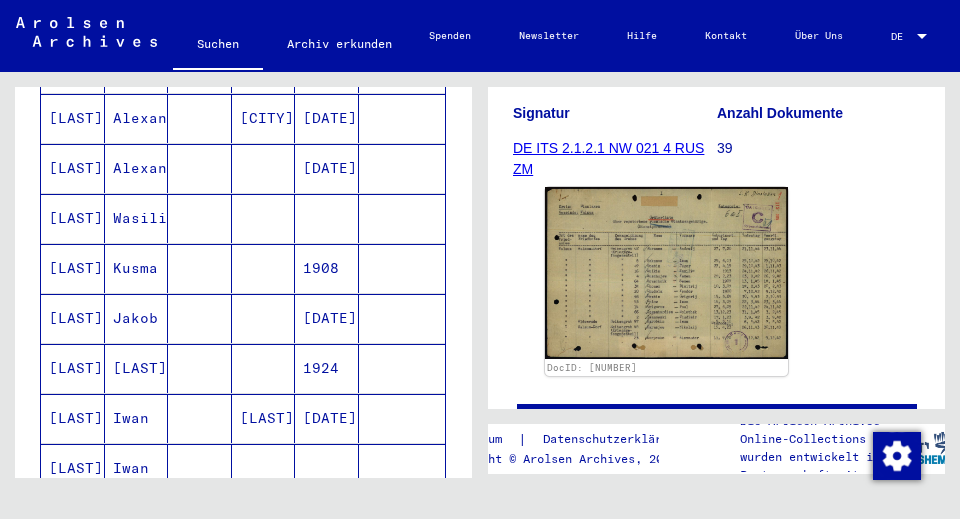 click at bounding box center (327, 268) 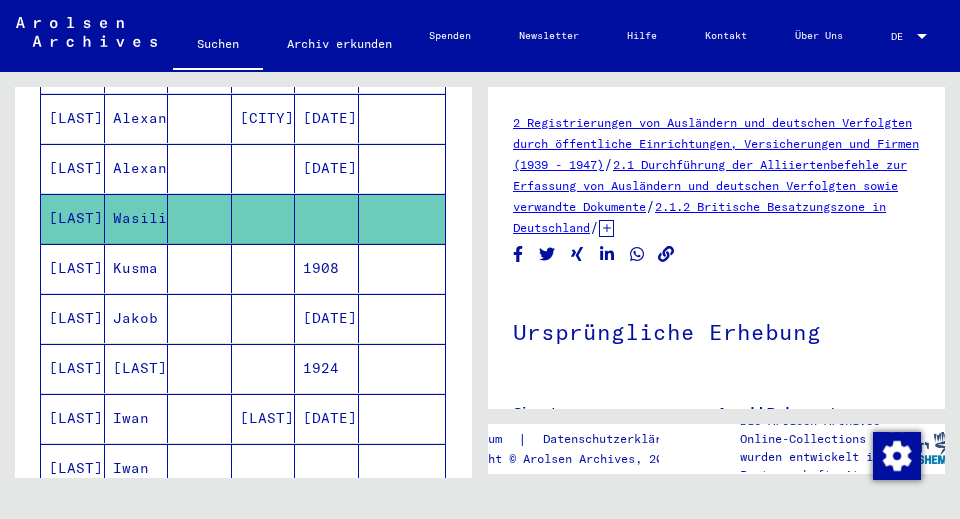 scroll, scrollTop: 0, scrollLeft: 0, axis: both 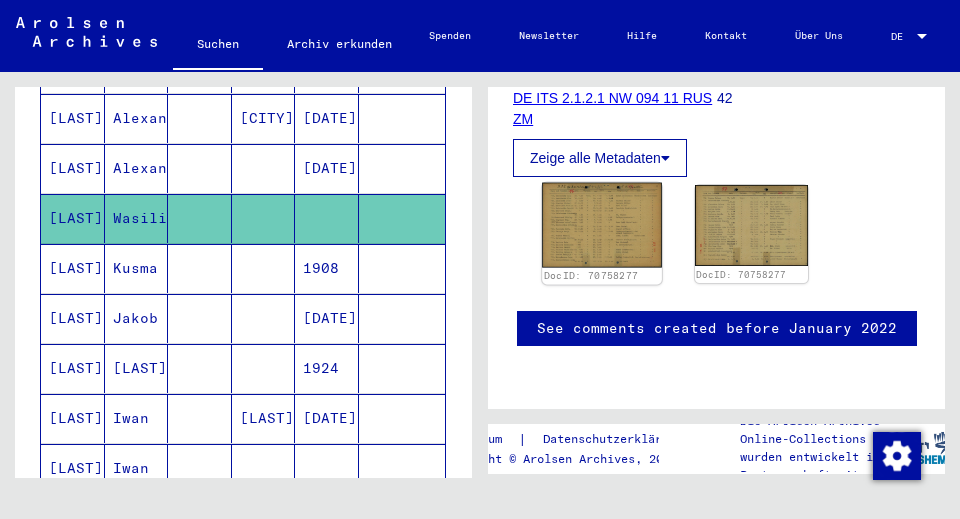 click 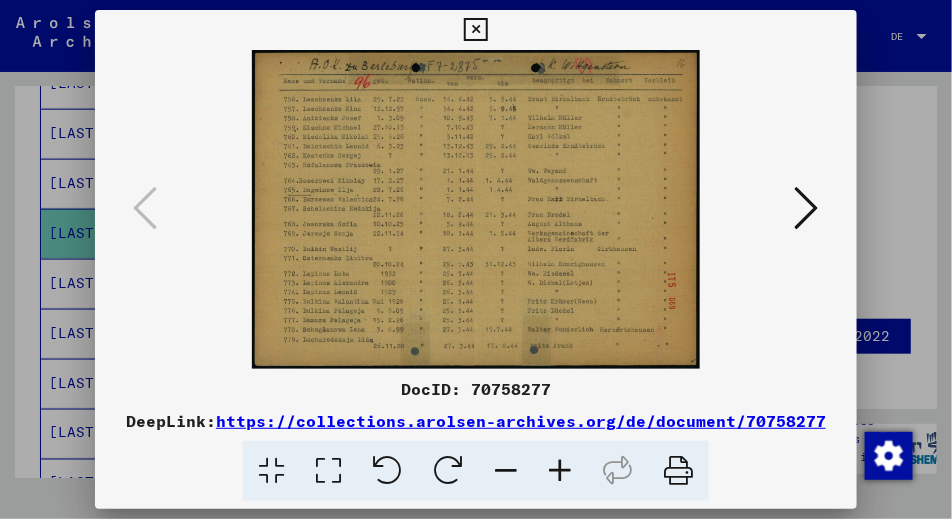 click at bounding box center (475, 30) 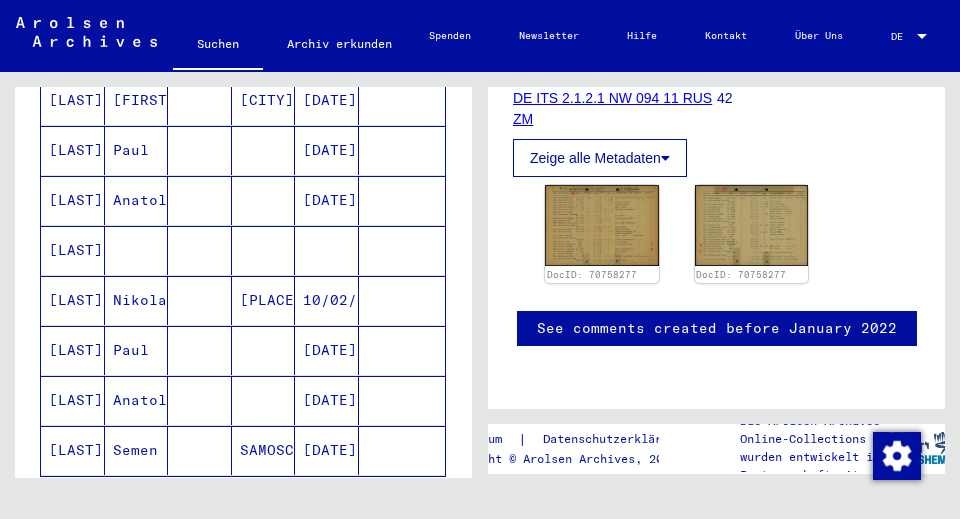 scroll, scrollTop: 1266, scrollLeft: 0, axis: vertical 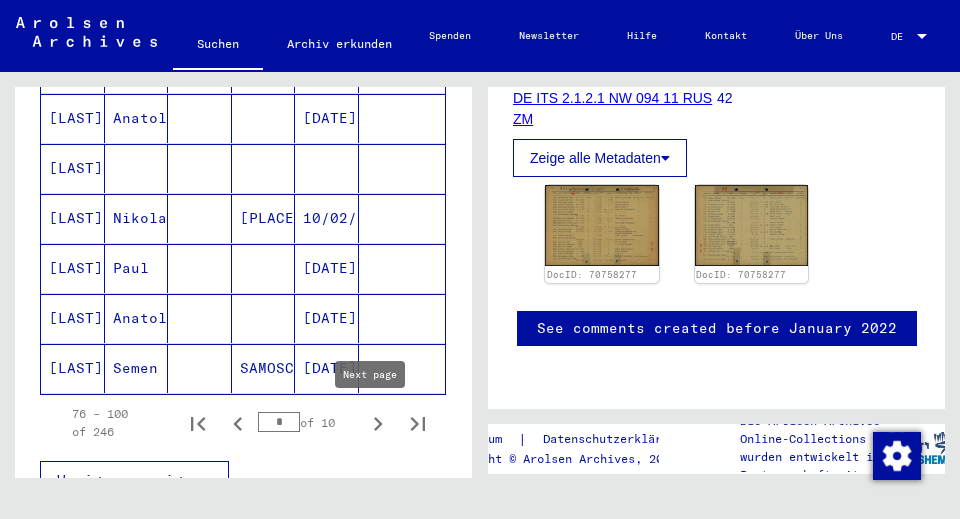 click 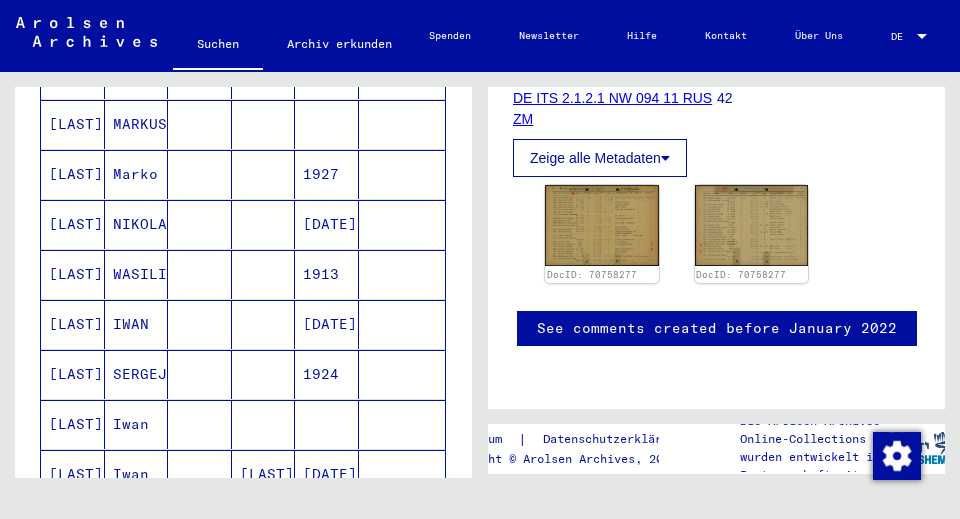 scroll, scrollTop: 916, scrollLeft: 0, axis: vertical 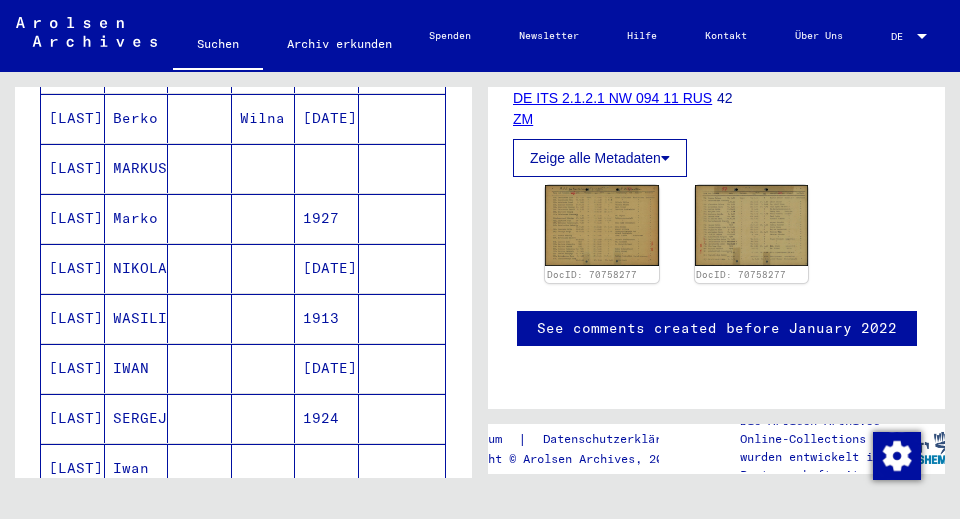 click on "1913" at bounding box center [327, 368] 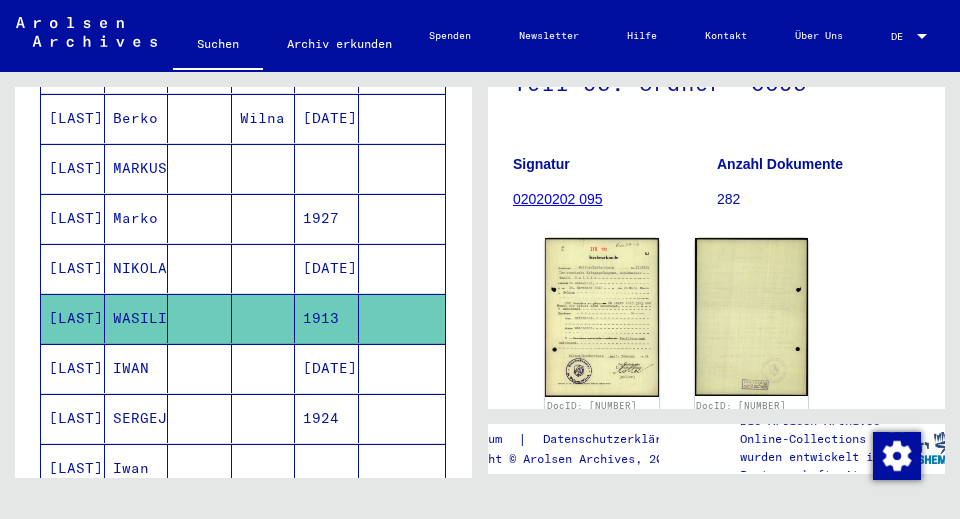 scroll, scrollTop: 250, scrollLeft: 0, axis: vertical 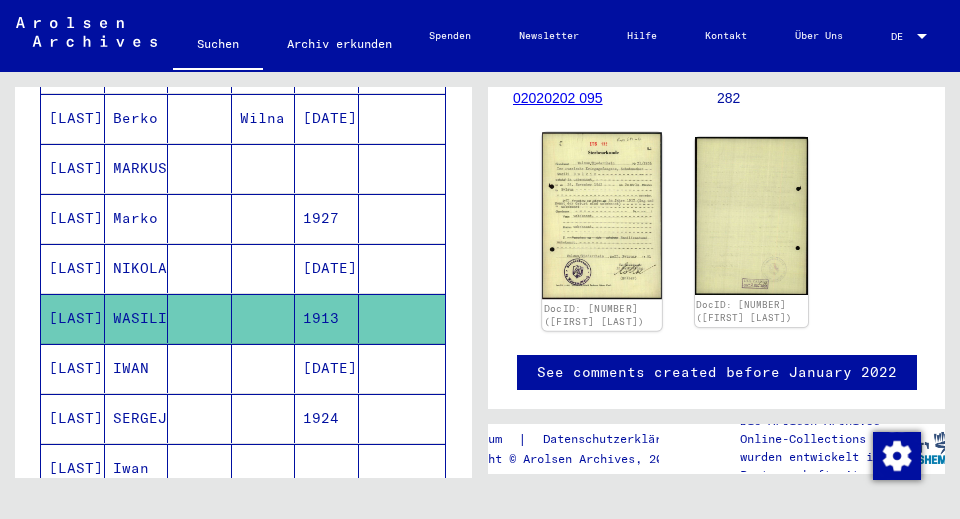 click 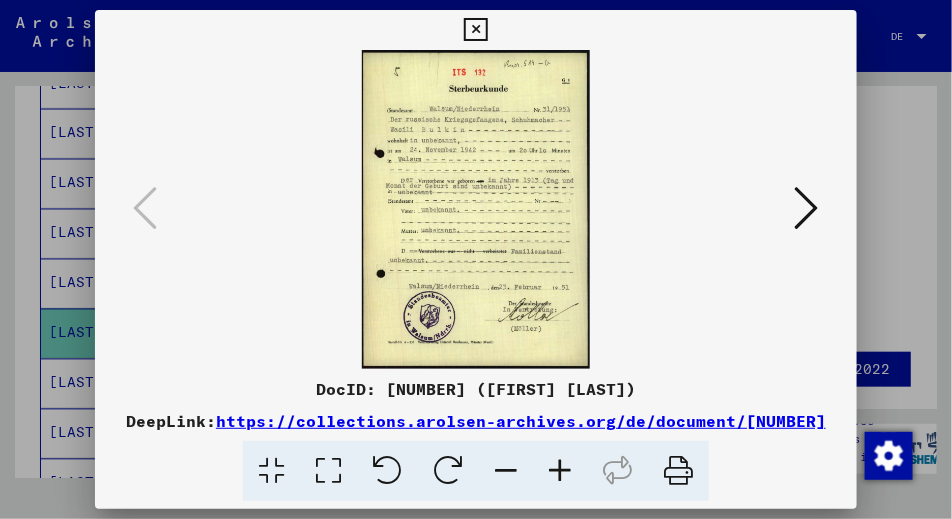 type 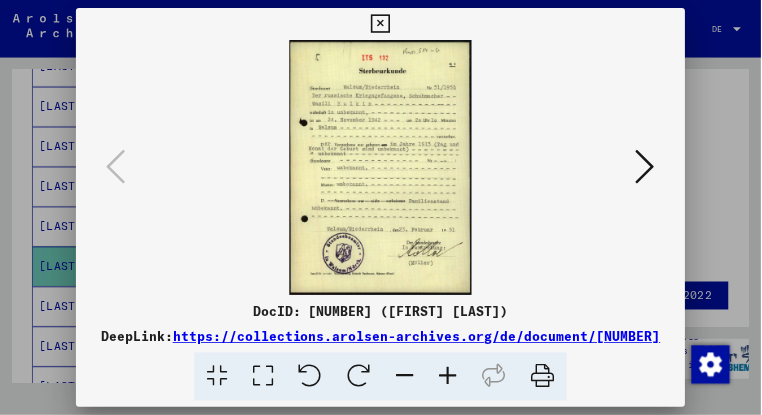 scroll, scrollTop: 922, scrollLeft: 0, axis: vertical 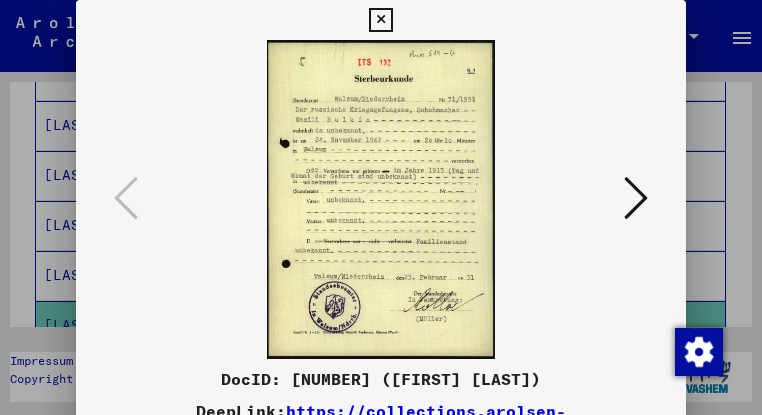 click at bounding box center (636, 198) 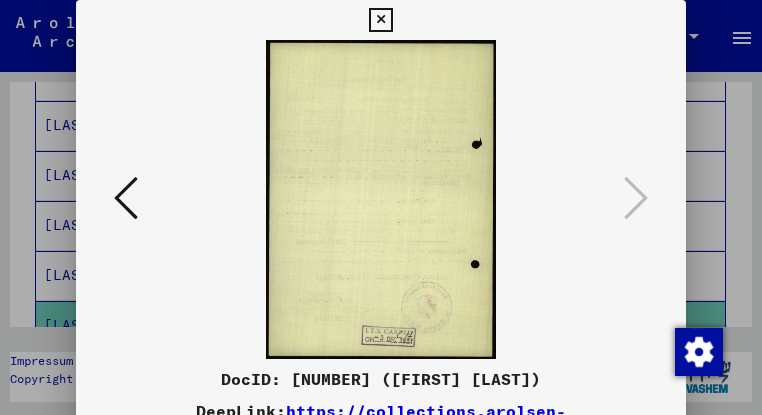 drag, startPoint x: 119, startPoint y: 204, endPoint x: 157, endPoint y: 199, distance: 38.327538 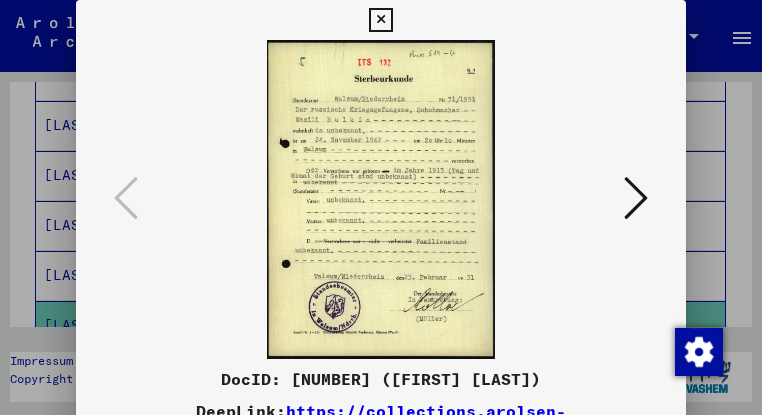 click at bounding box center [380, 20] 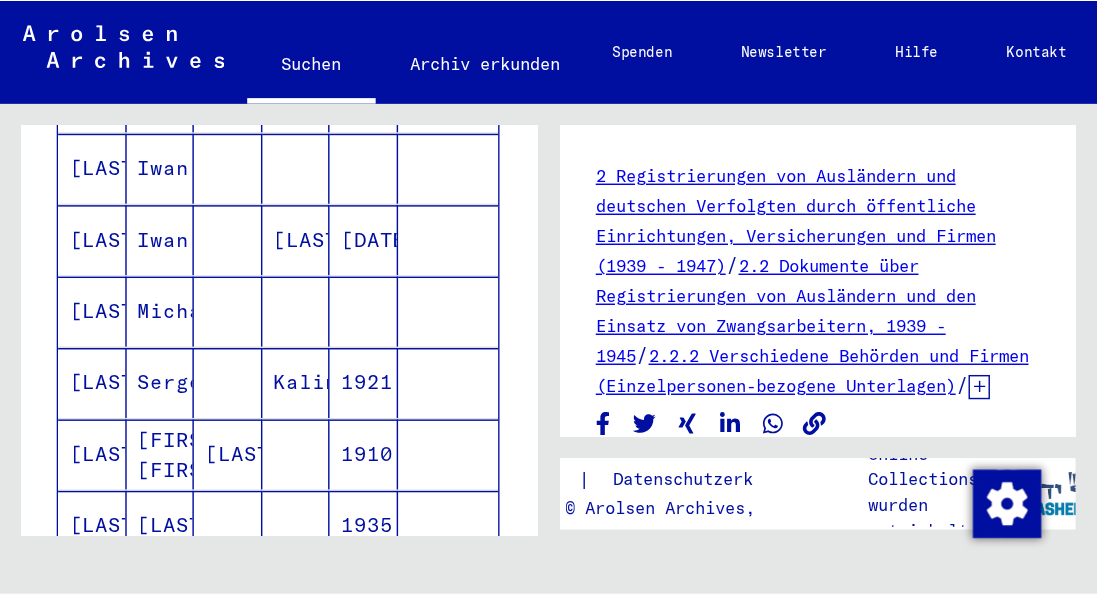 scroll, scrollTop: 1300, scrollLeft: 0, axis: vertical 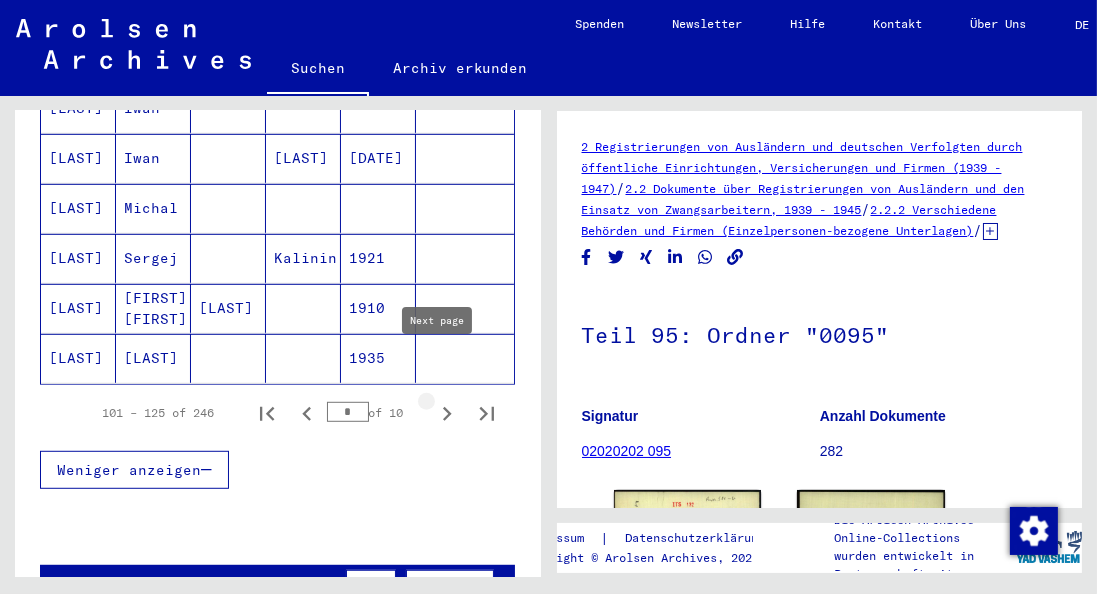 click 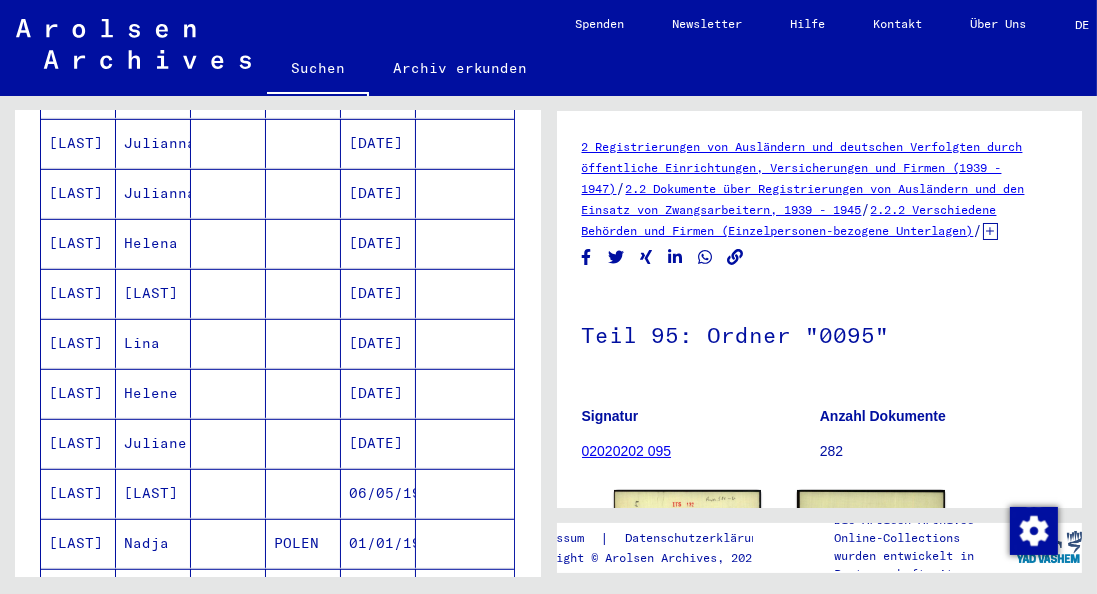 scroll, scrollTop: 1185, scrollLeft: 0, axis: vertical 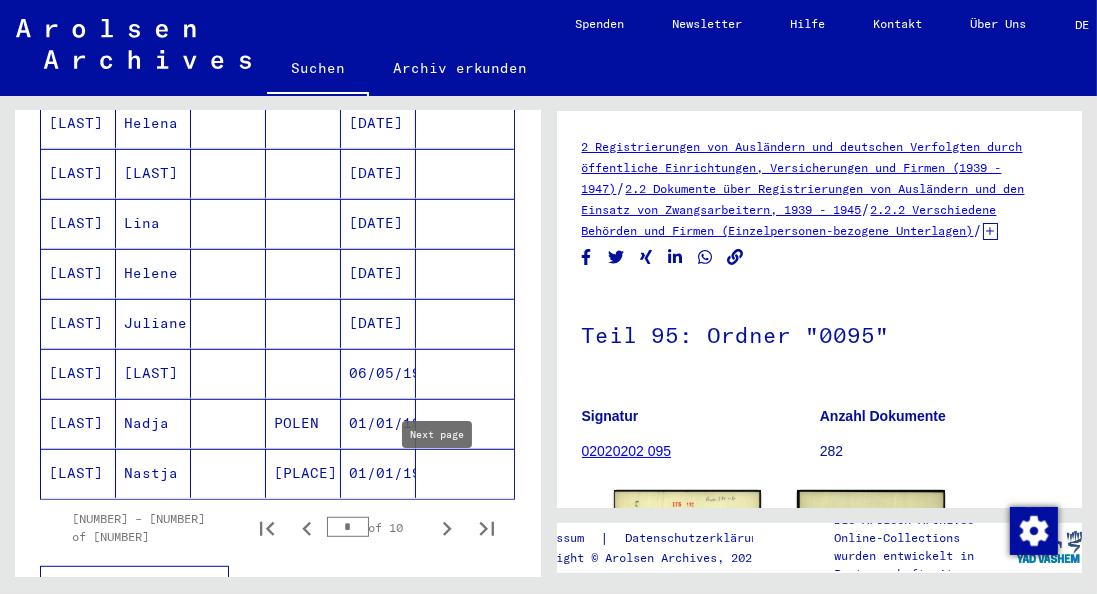 click 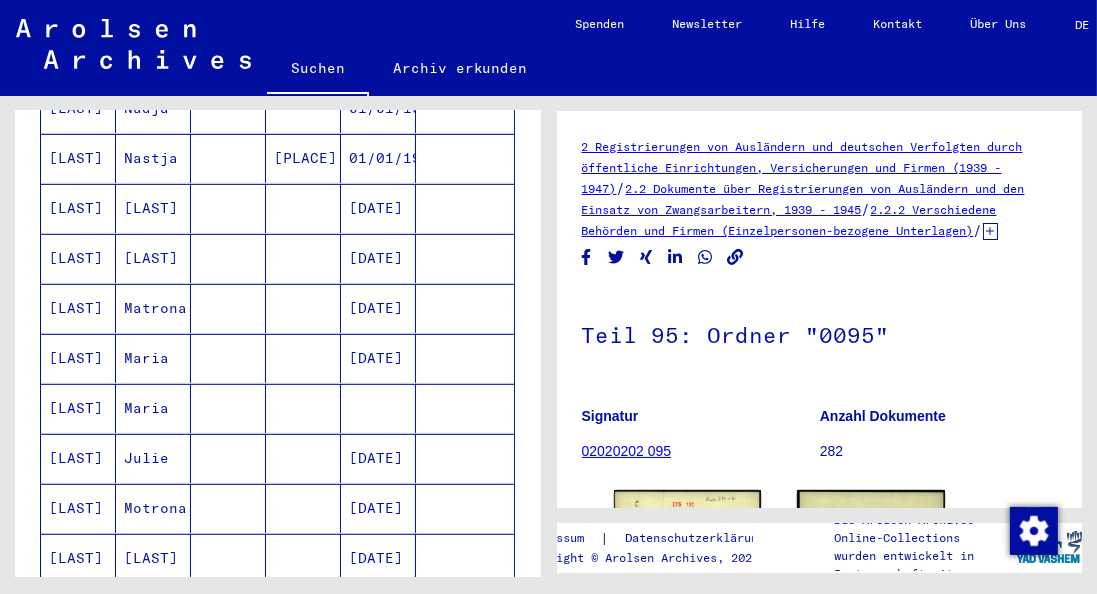 scroll, scrollTop: 1242, scrollLeft: 0, axis: vertical 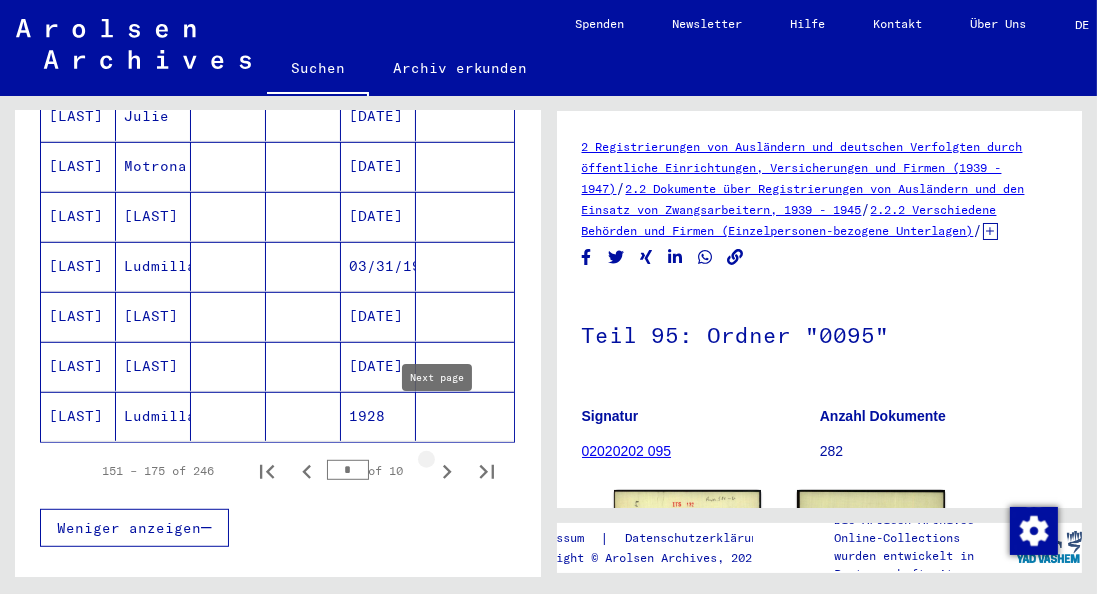 click 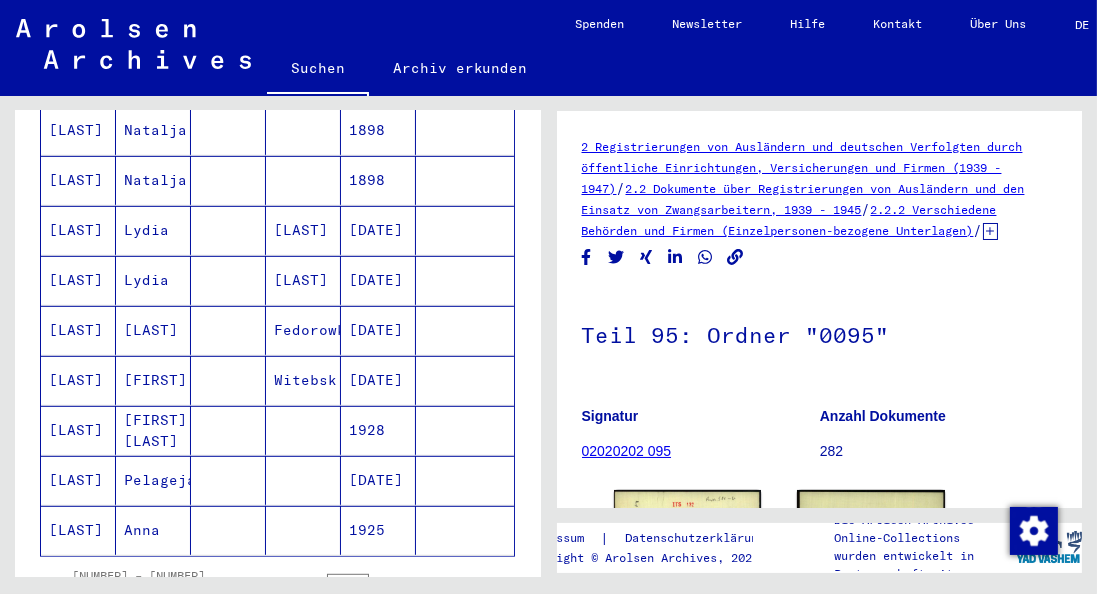 scroll, scrollTop: 1185, scrollLeft: 0, axis: vertical 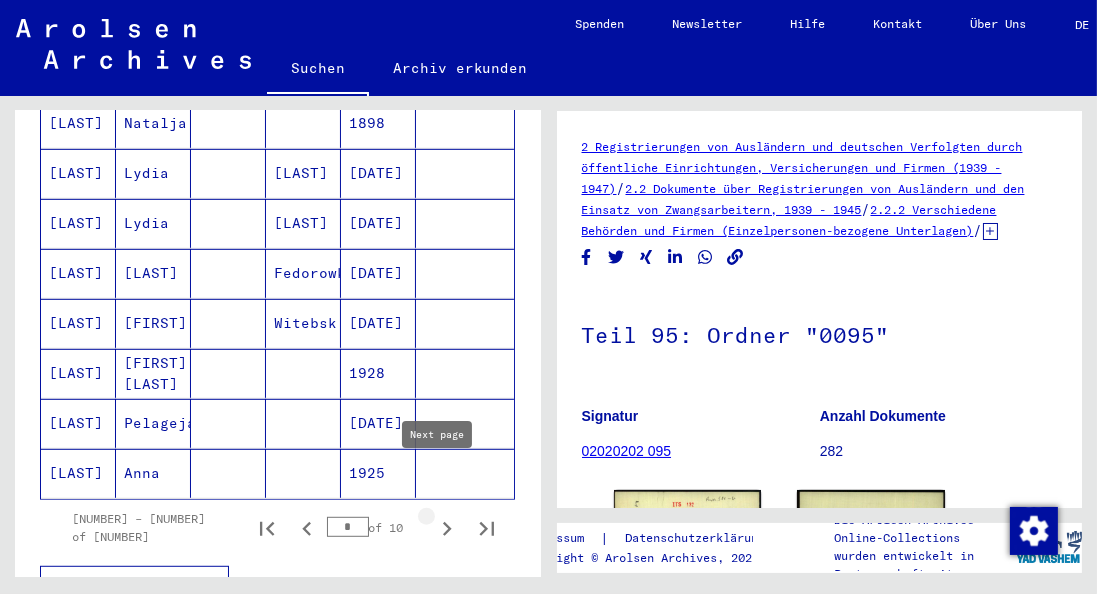 click 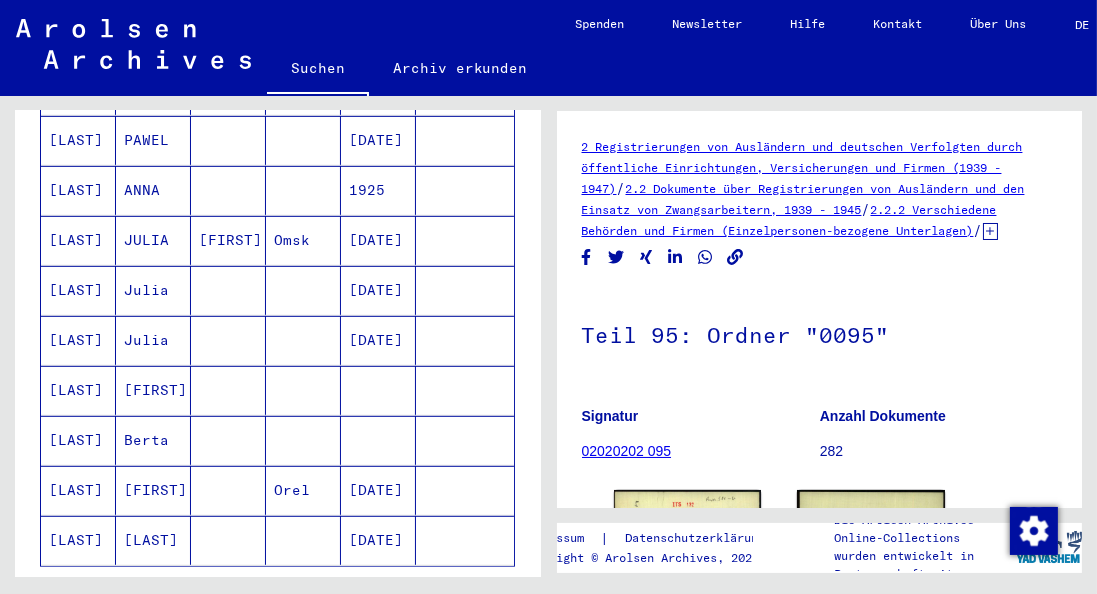 scroll, scrollTop: 1300, scrollLeft: 0, axis: vertical 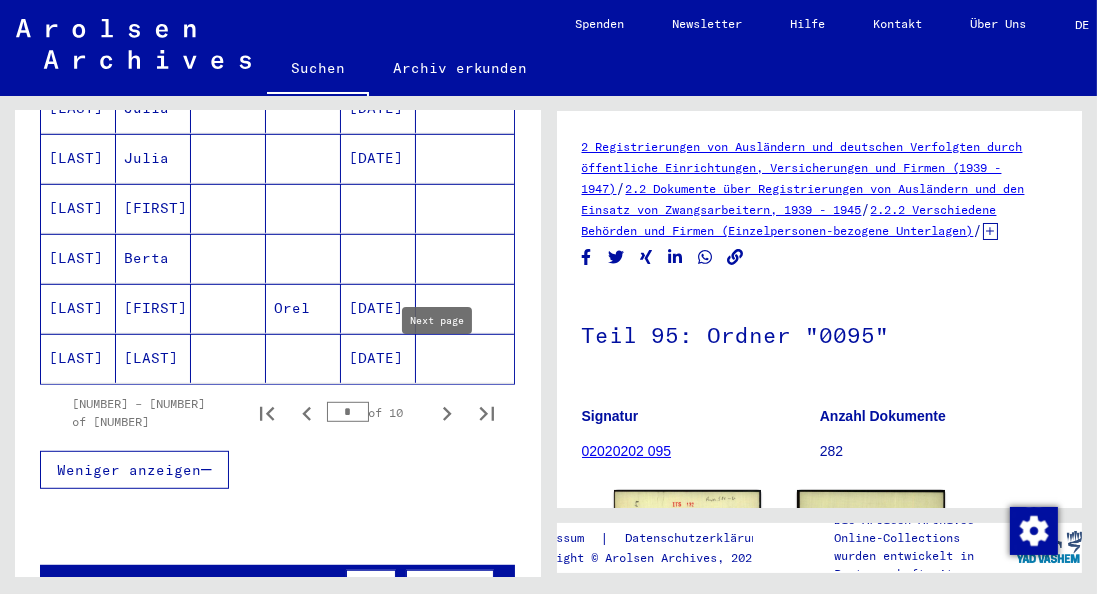 click 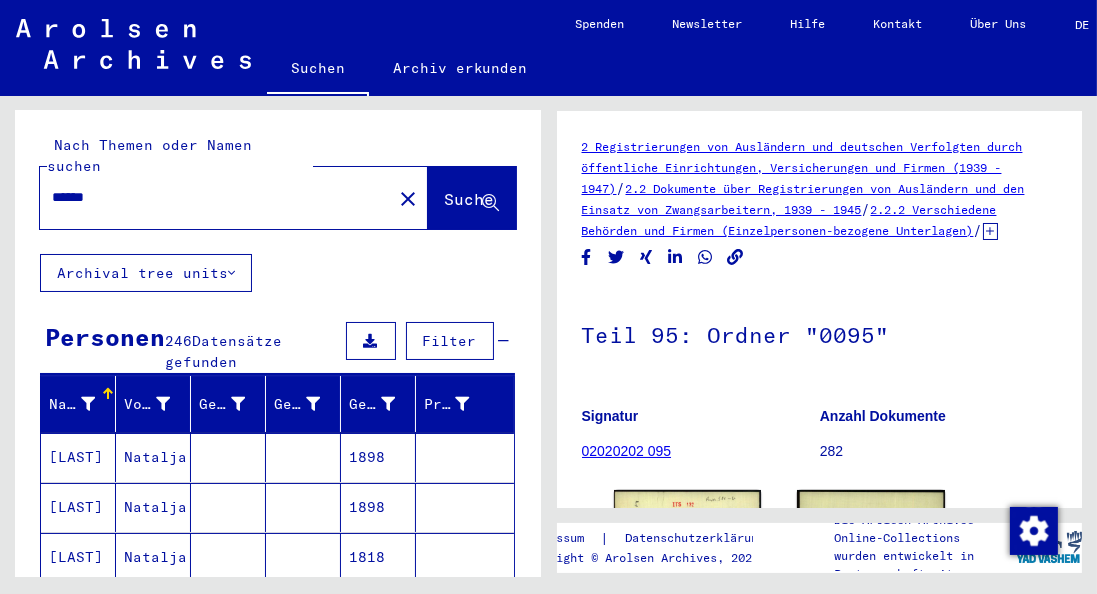 scroll, scrollTop: 0, scrollLeft: 0, axis: both 